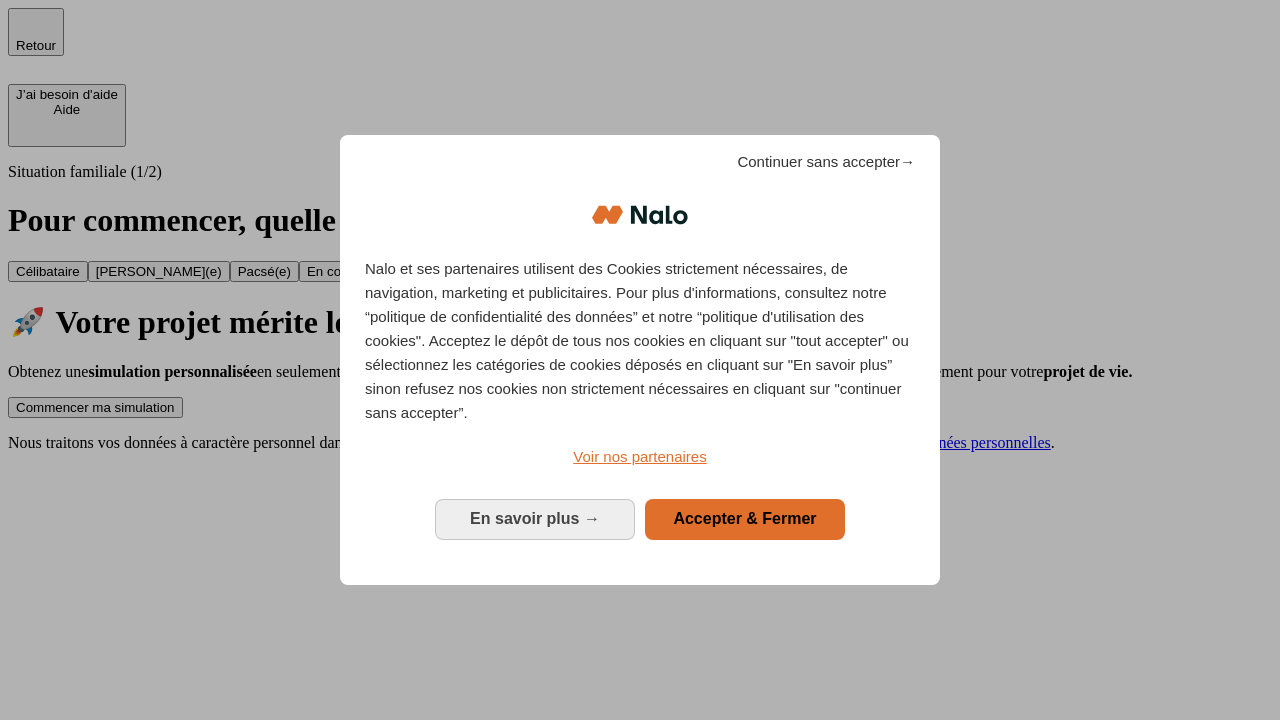 scroll, scrollTop: 0, scrollLeft: 0, axis: both 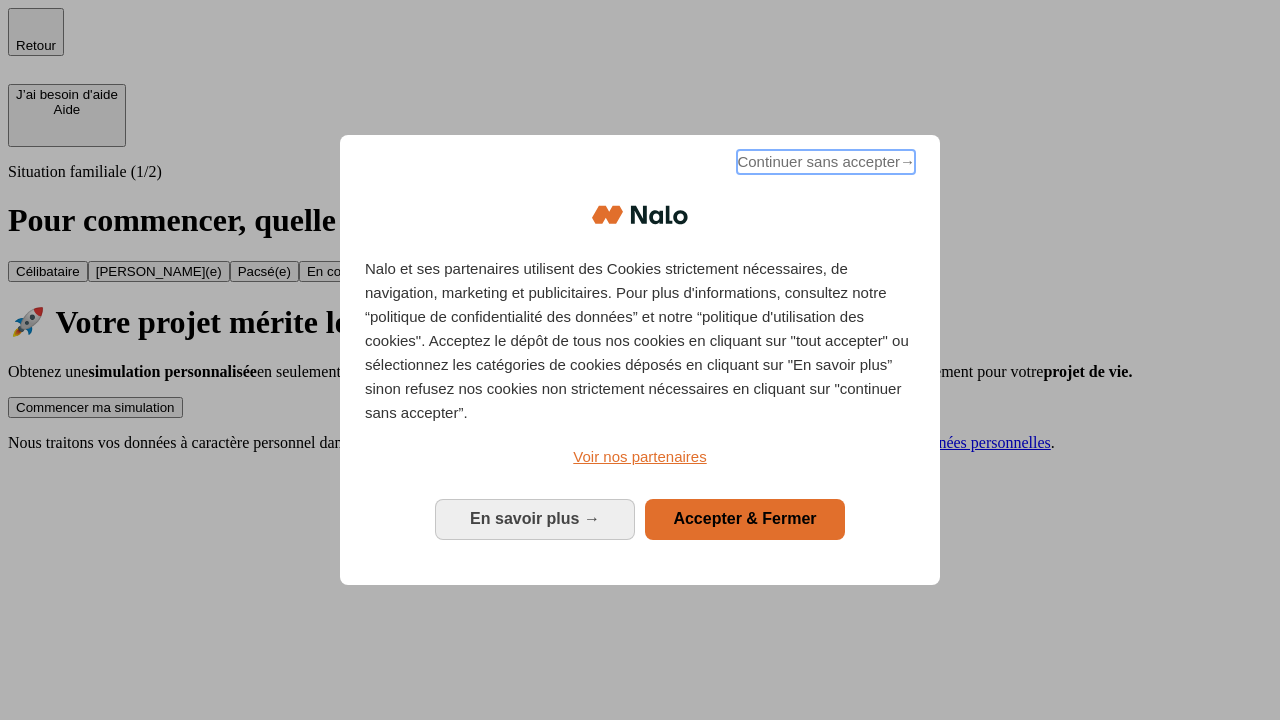 click on "Continuer sans accepter  →" at bounding box center [826, 162] 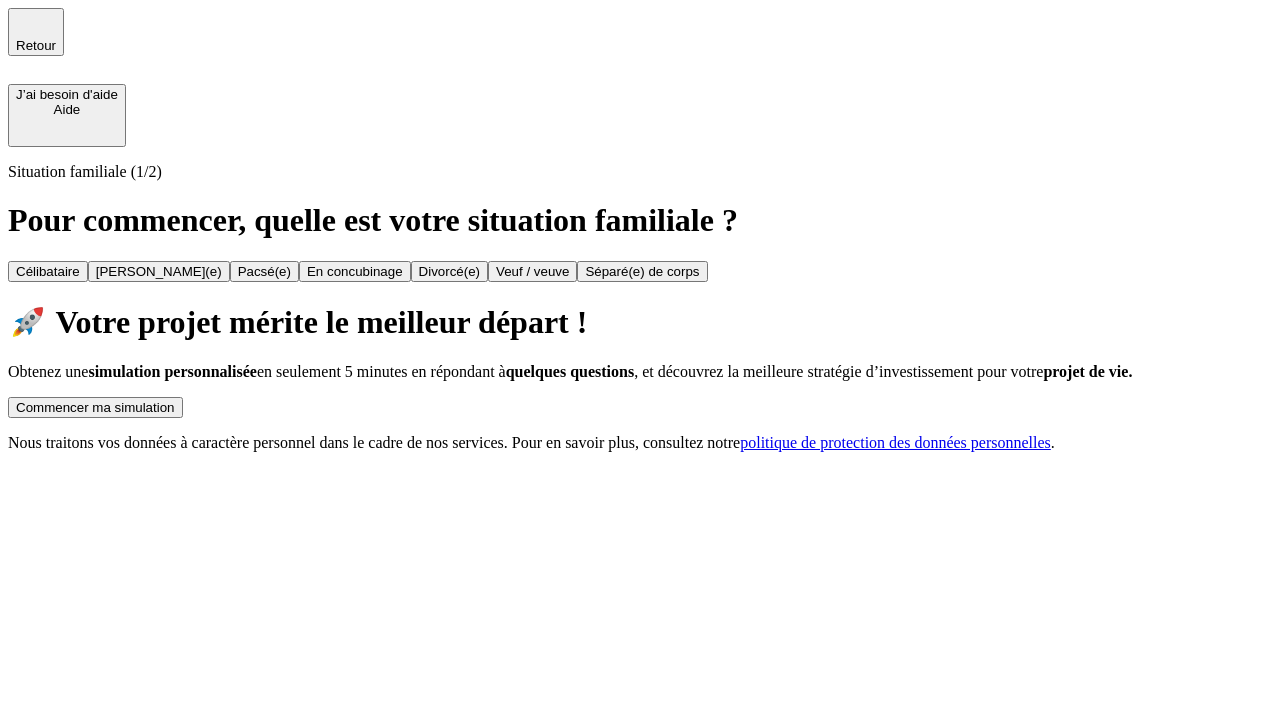 click on "Commencer ma simulation" at bounding box center [95, 407] 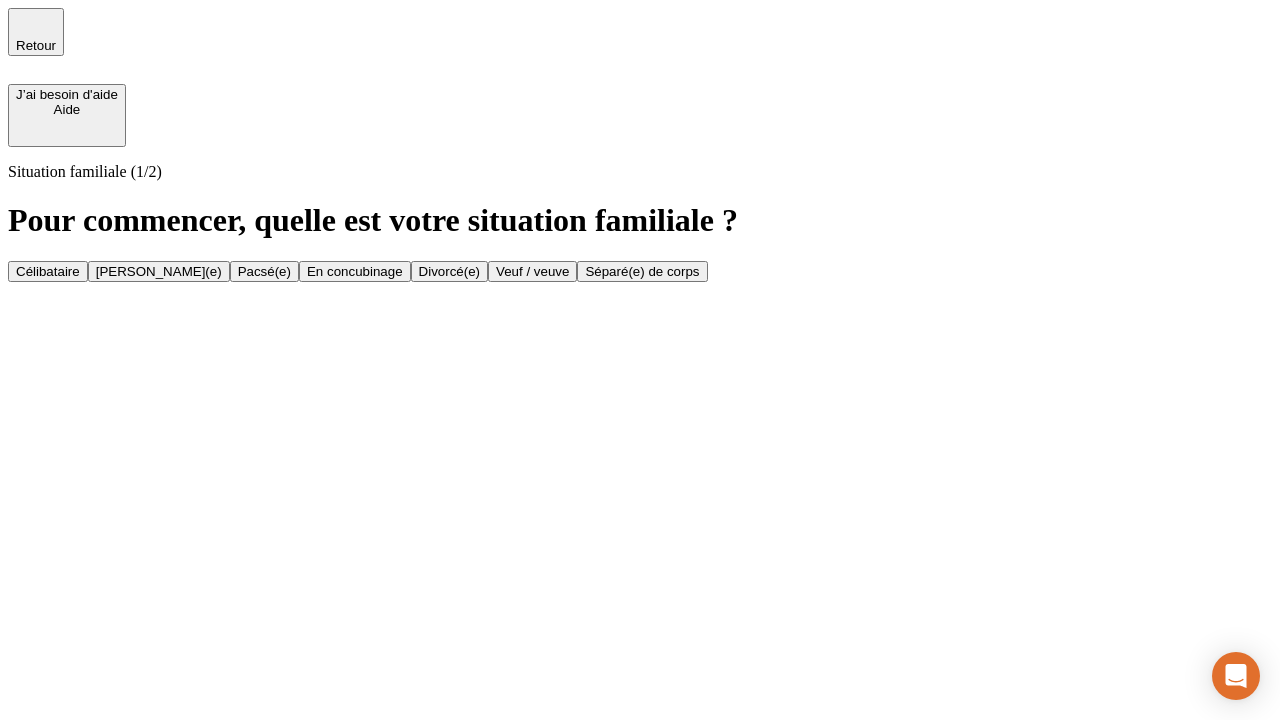click on "[PERSON_NAME](e)" at bounding box center (159, 271) 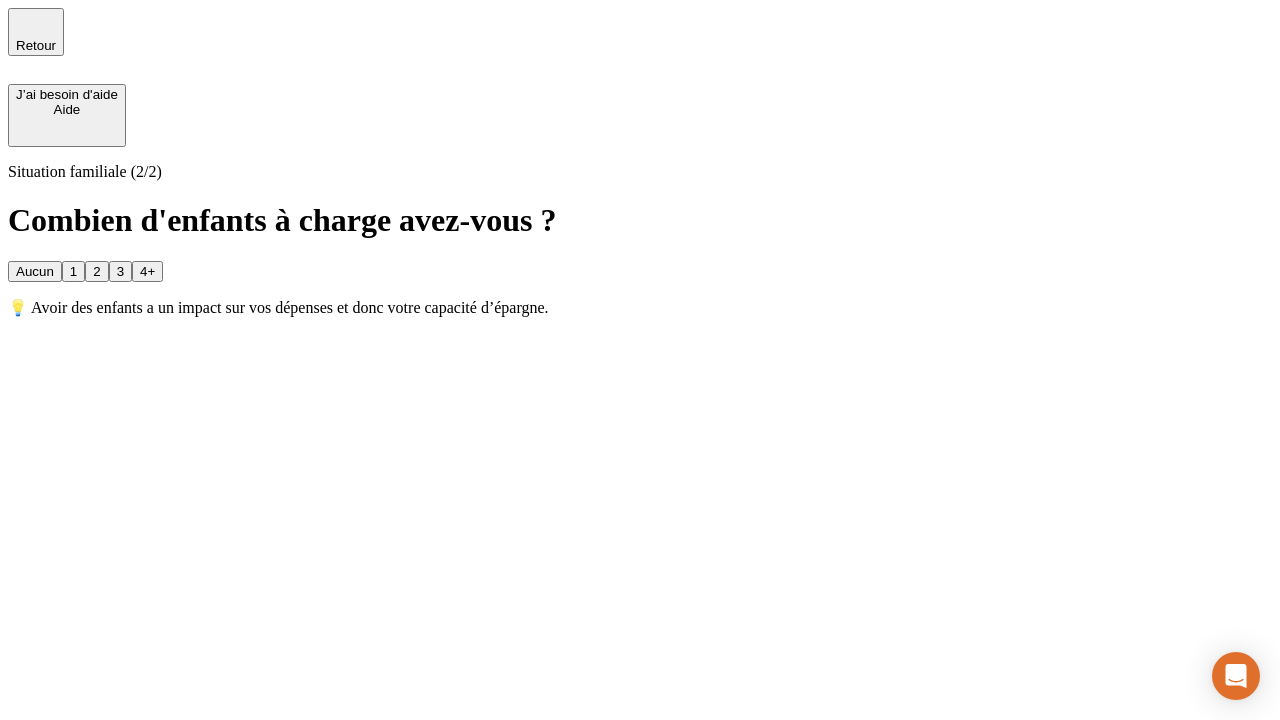click on "1" at bounding box center (73, 271) 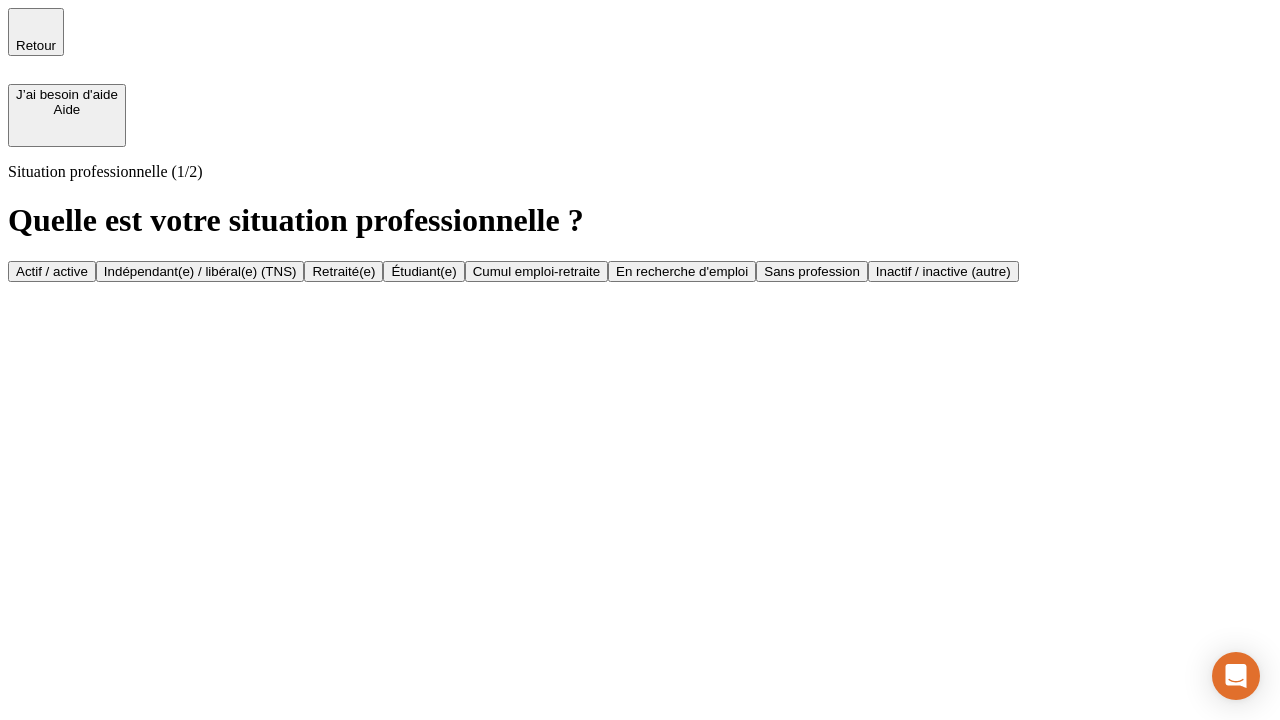 click on "Actif / active" at bounding box center [52, 271] 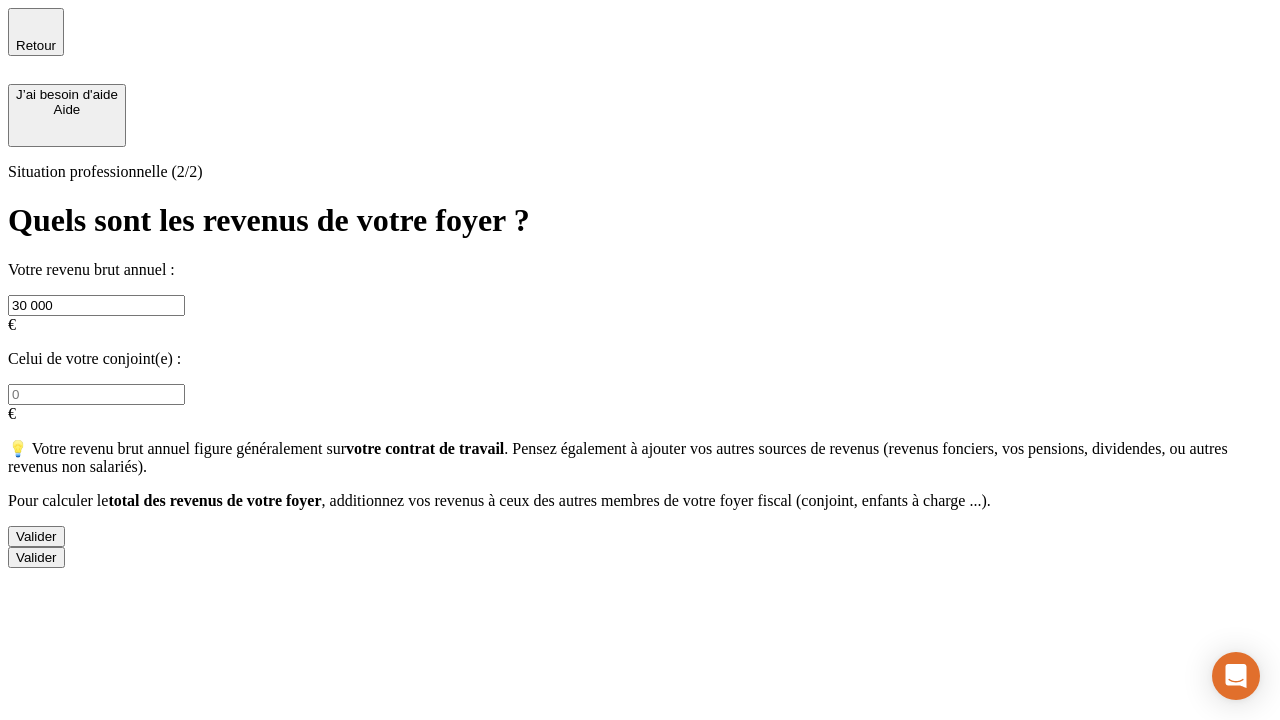 type on "30 000" 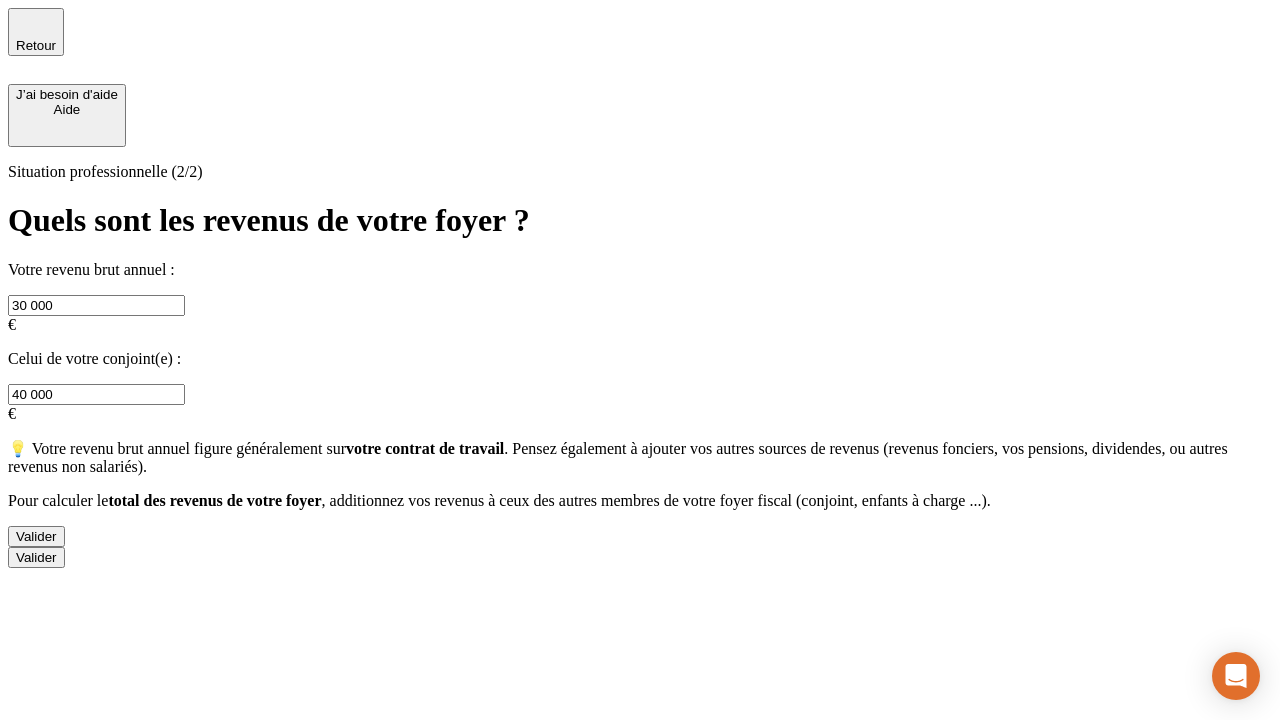 click on "Valider" at bounding box center (36, 536) 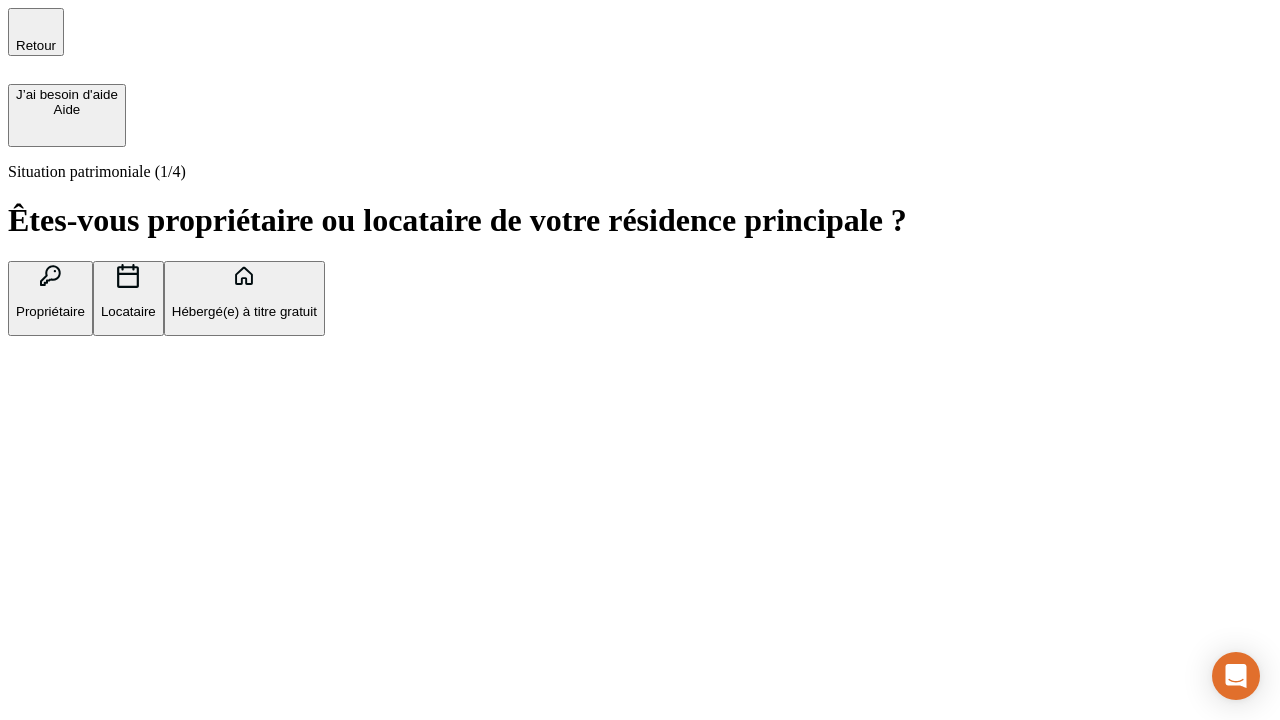 click on "Propriétaire" at bounding box center [50, 311] 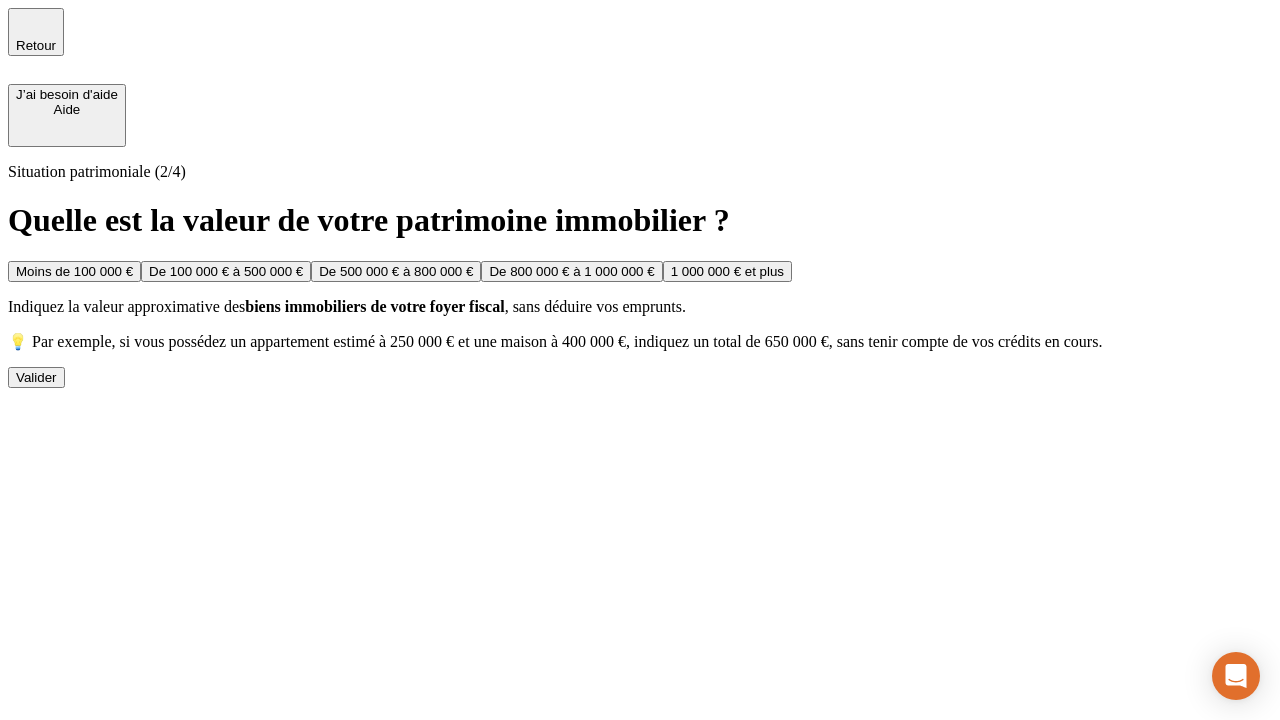 click on "De 100 000 € à 500 000 €" at bounding box center (226, 271) 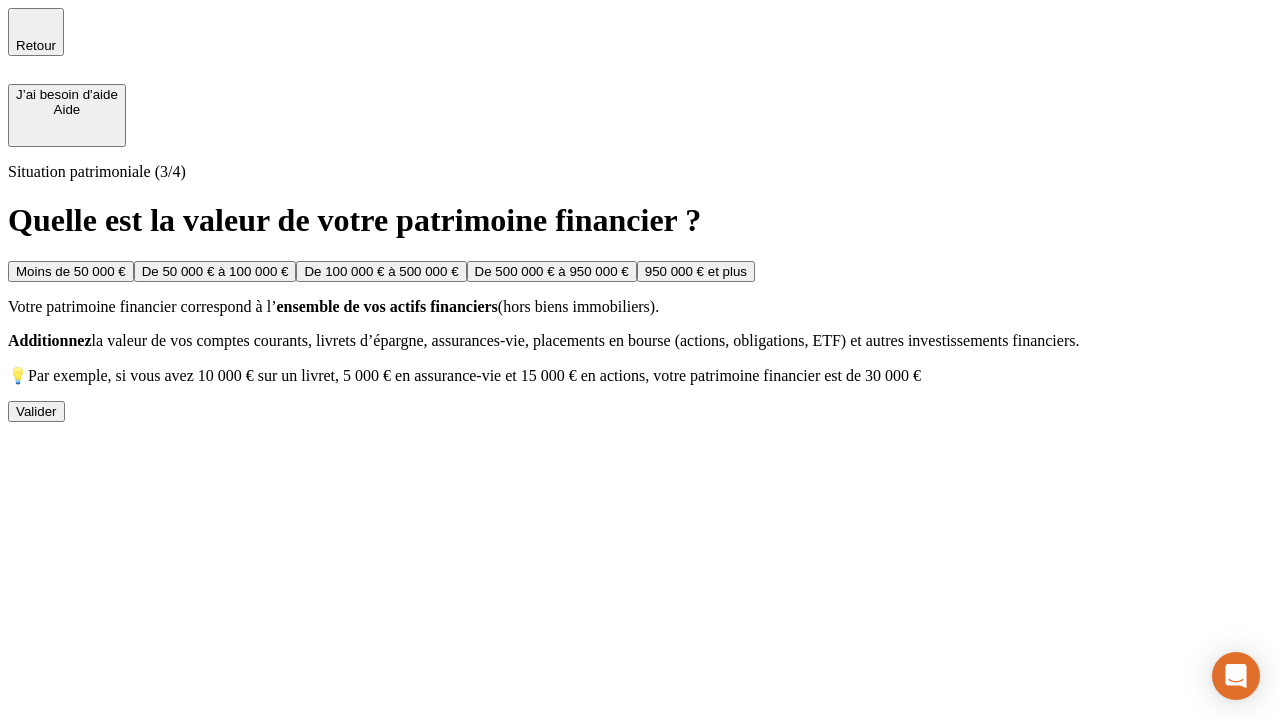 click on "Moins de 50 000 €" at bounding box center [71, 271] 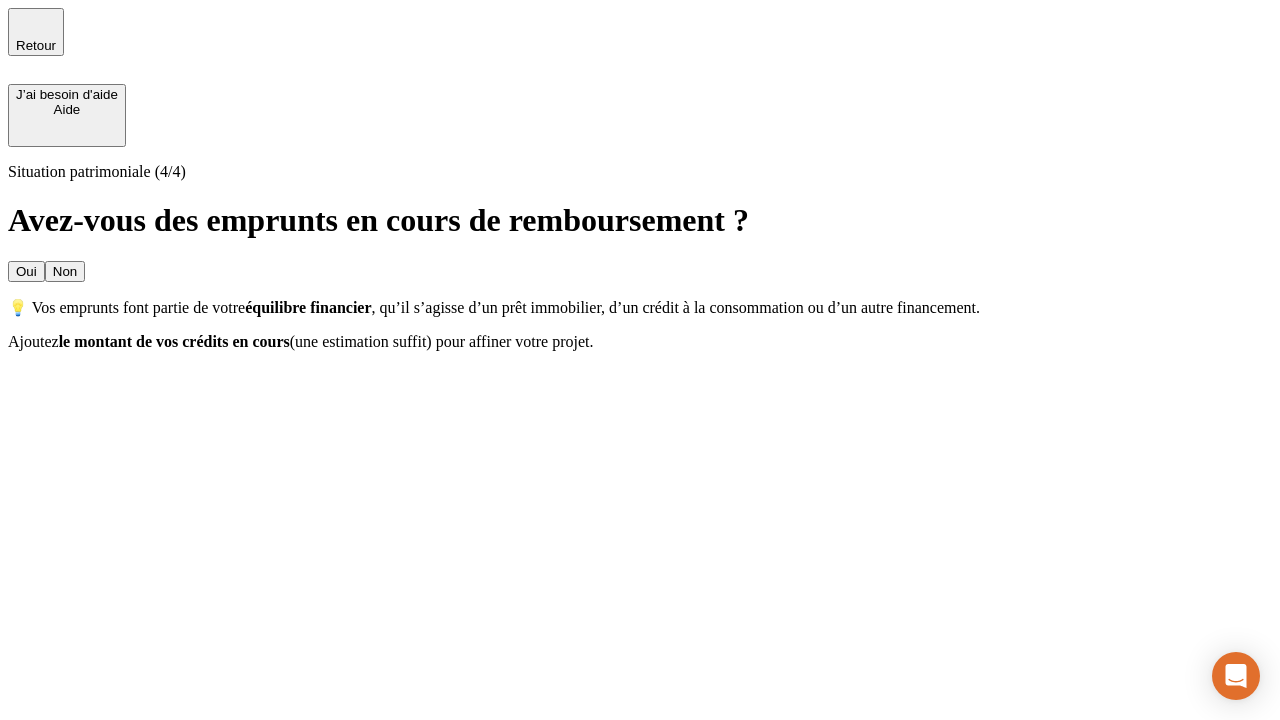 click on "Oui" at bounding box center (26, 271) 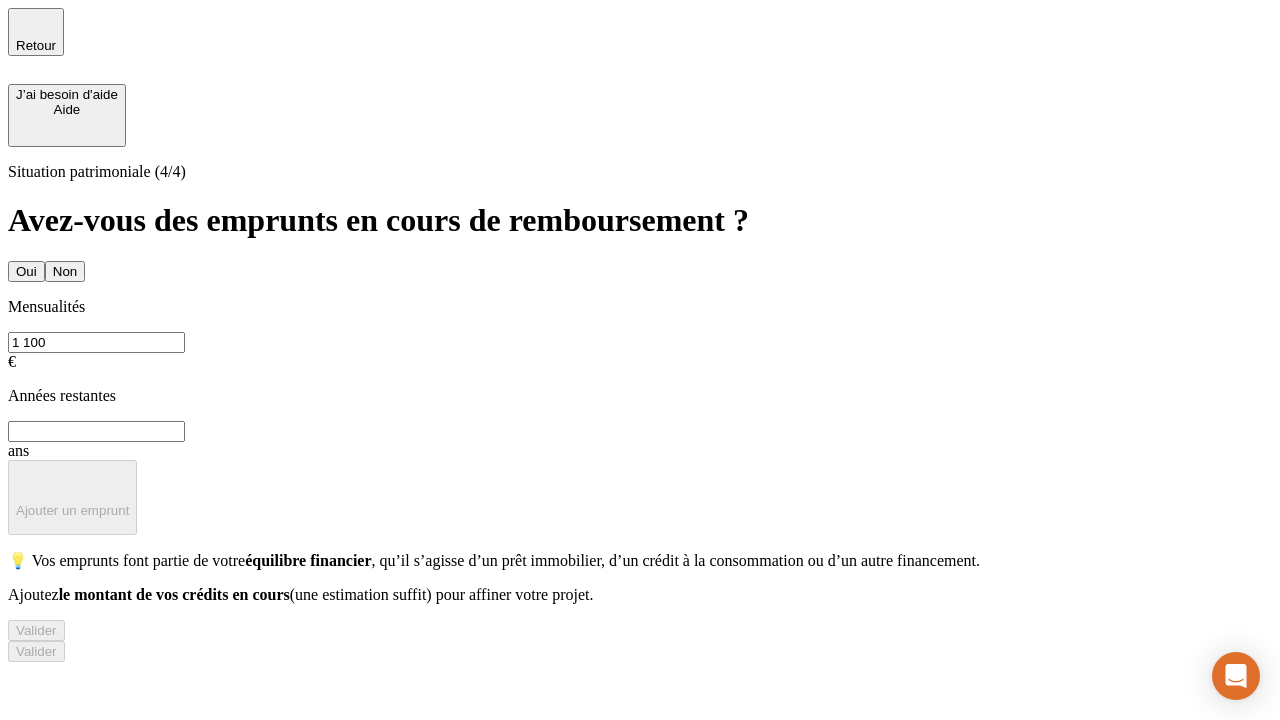 type on "1 100" 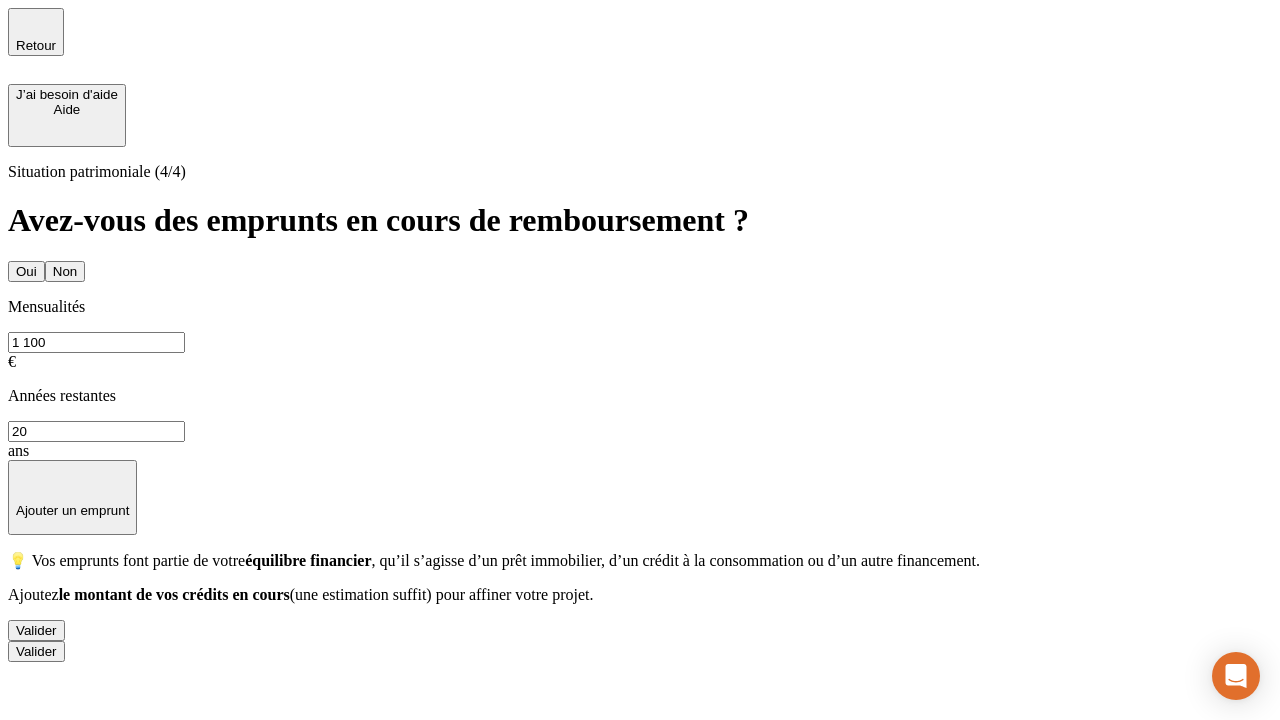 click on "Valider" at bounding box center [36, 630] 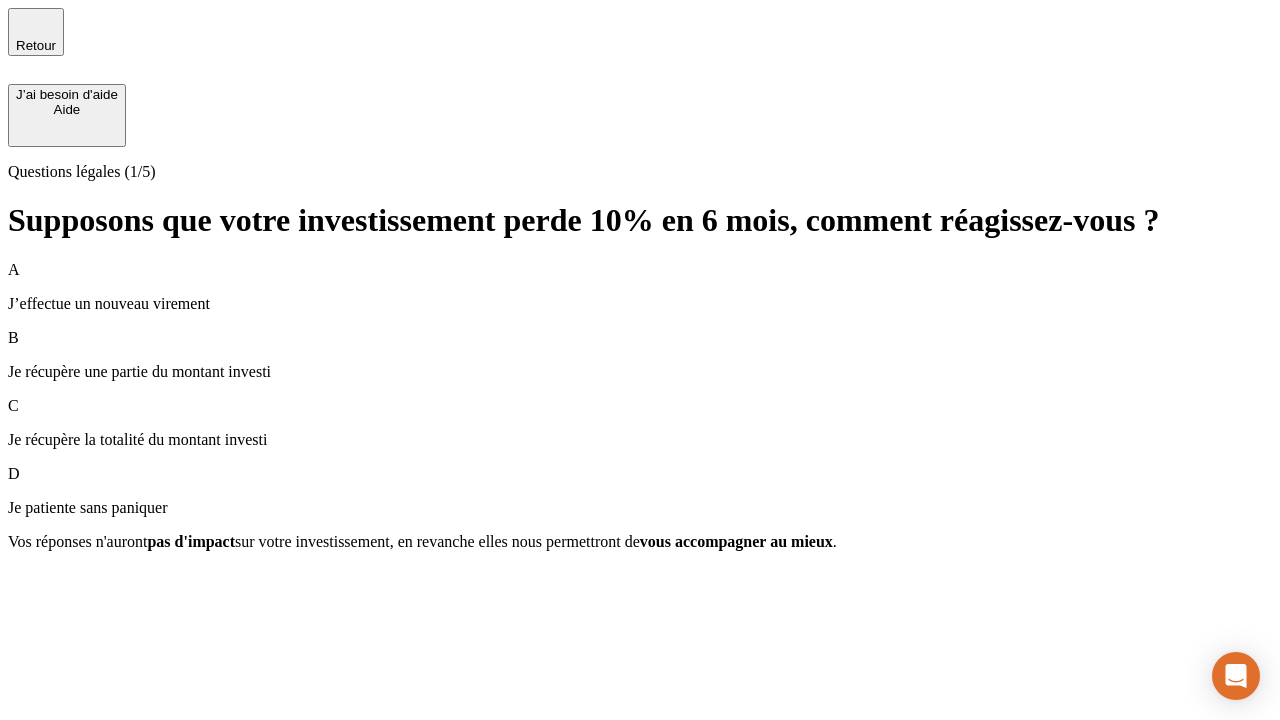 click on "Je récupère une partie du montant investi" at bounding box center (640, 372) 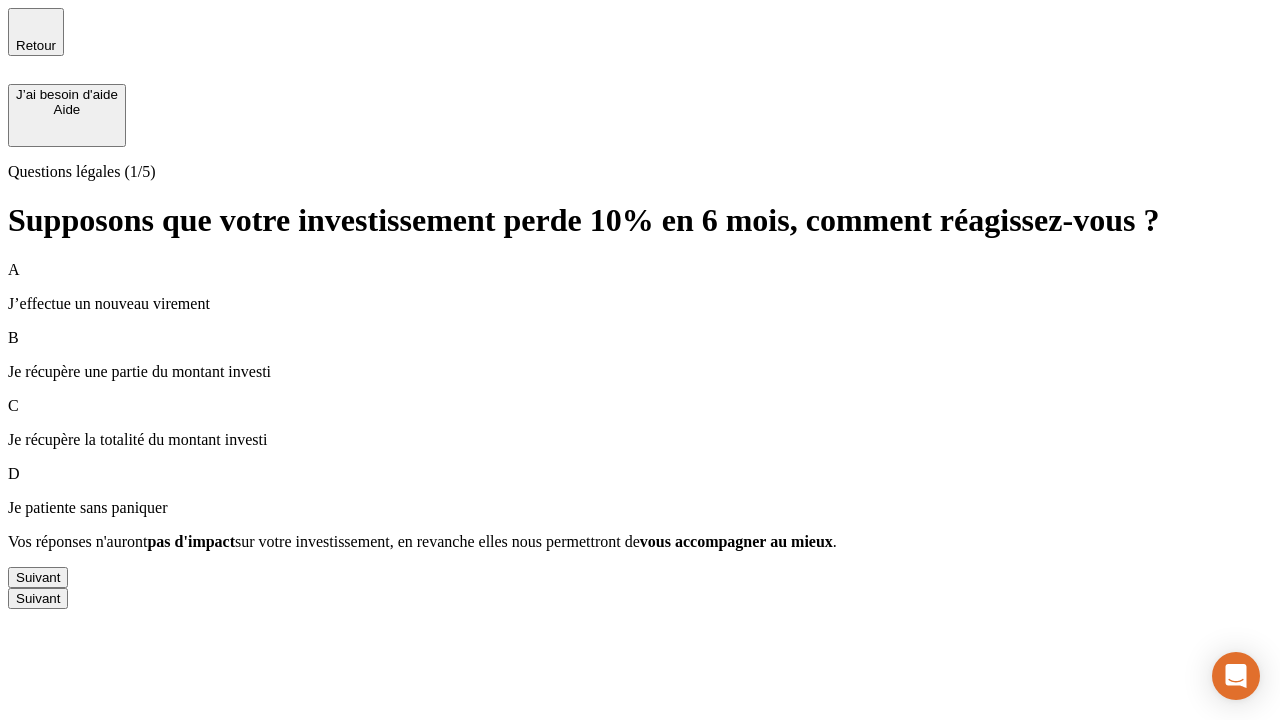 click on "Suivant" at bounding box center (38, 577) 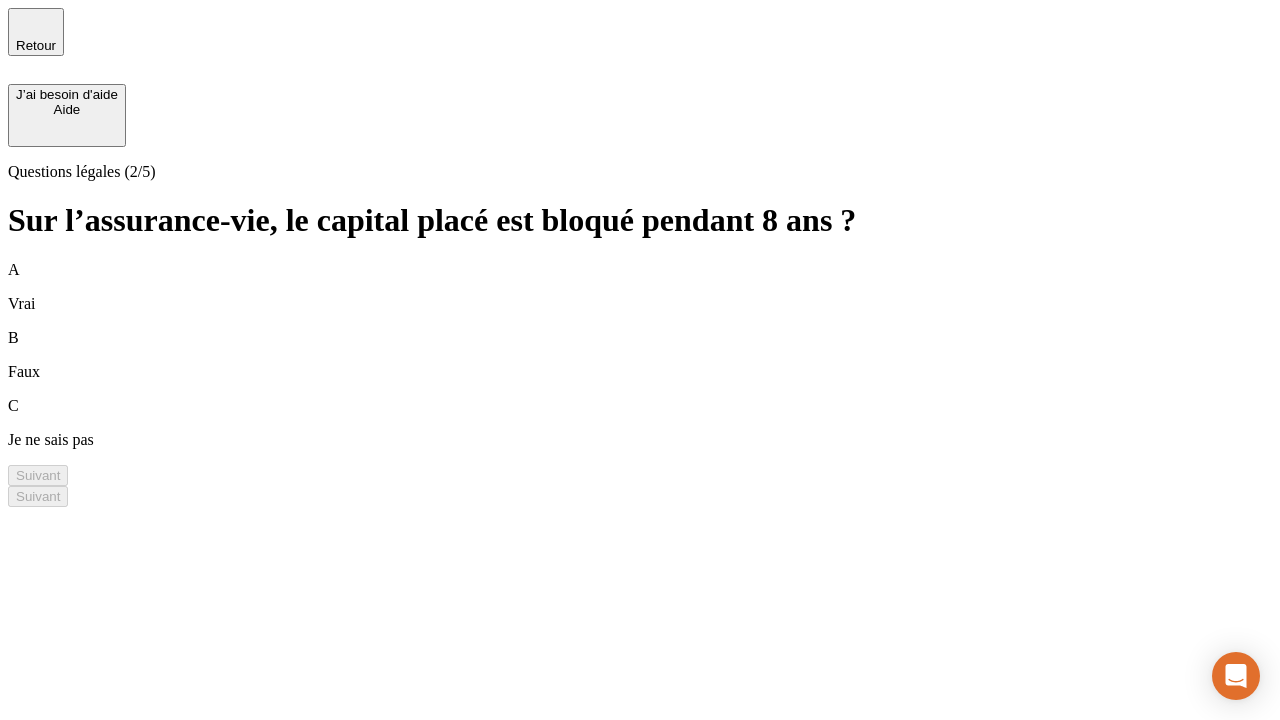 click on "A Vrai" at bounding box center (640, 287) 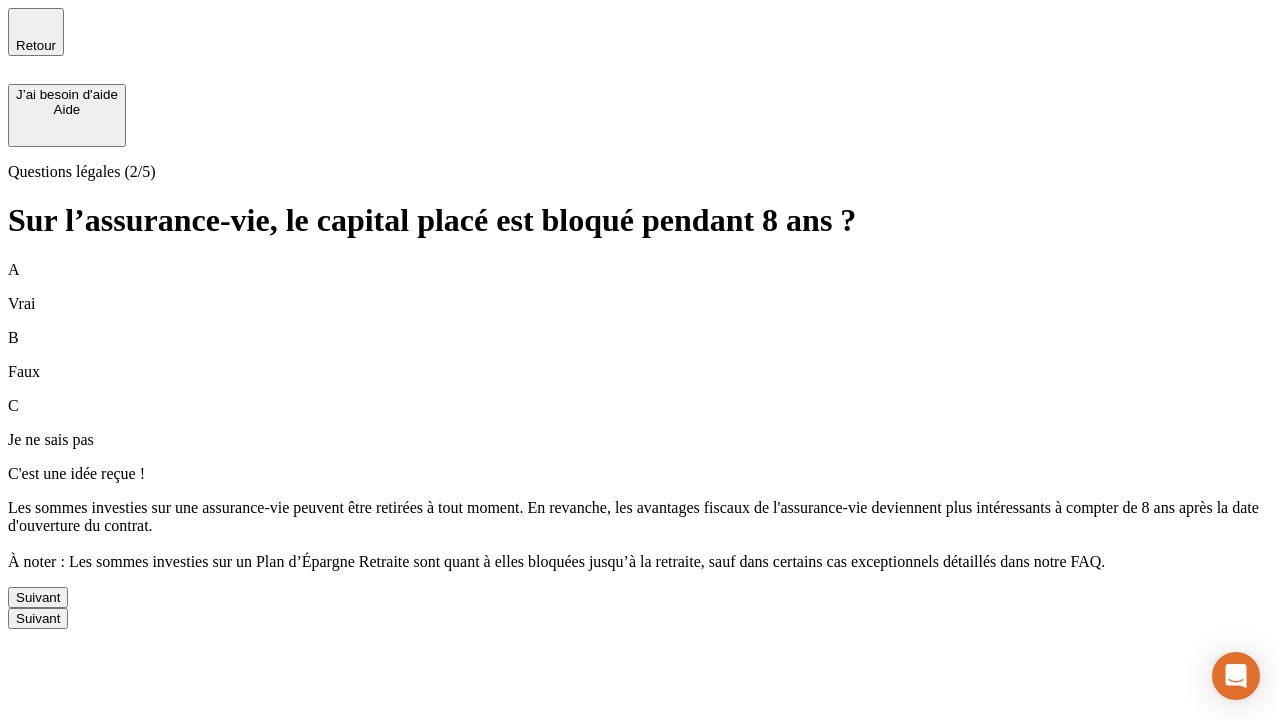click on "Suivant" at bounding box center (38, 597) 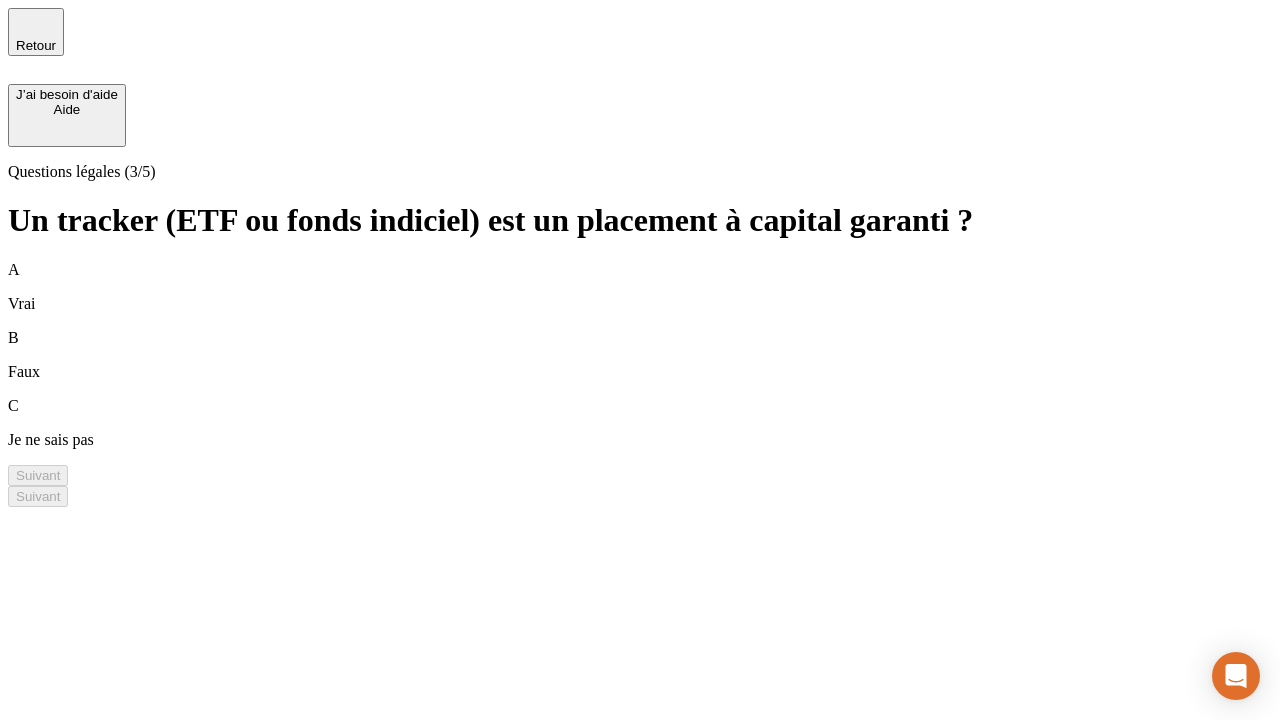 click on "B Faux" at bounding box center [640, 355] 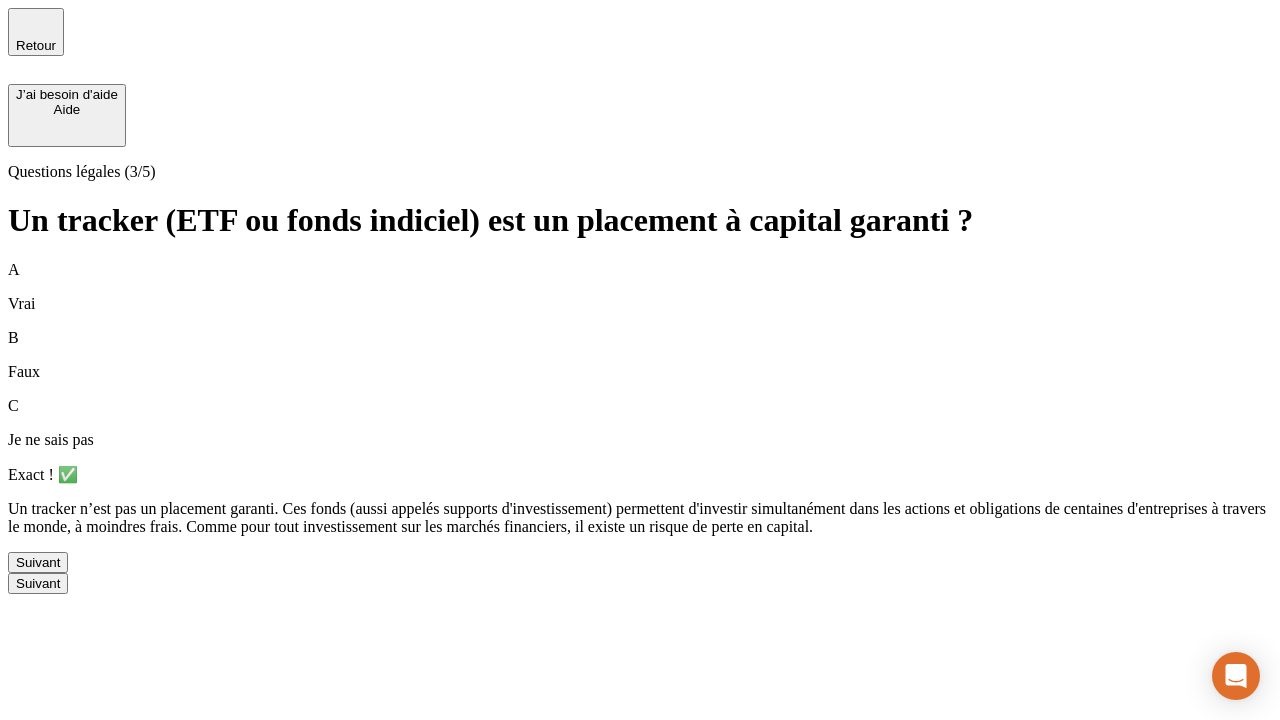 click on "Suivant" at bounding box center [38, 562] 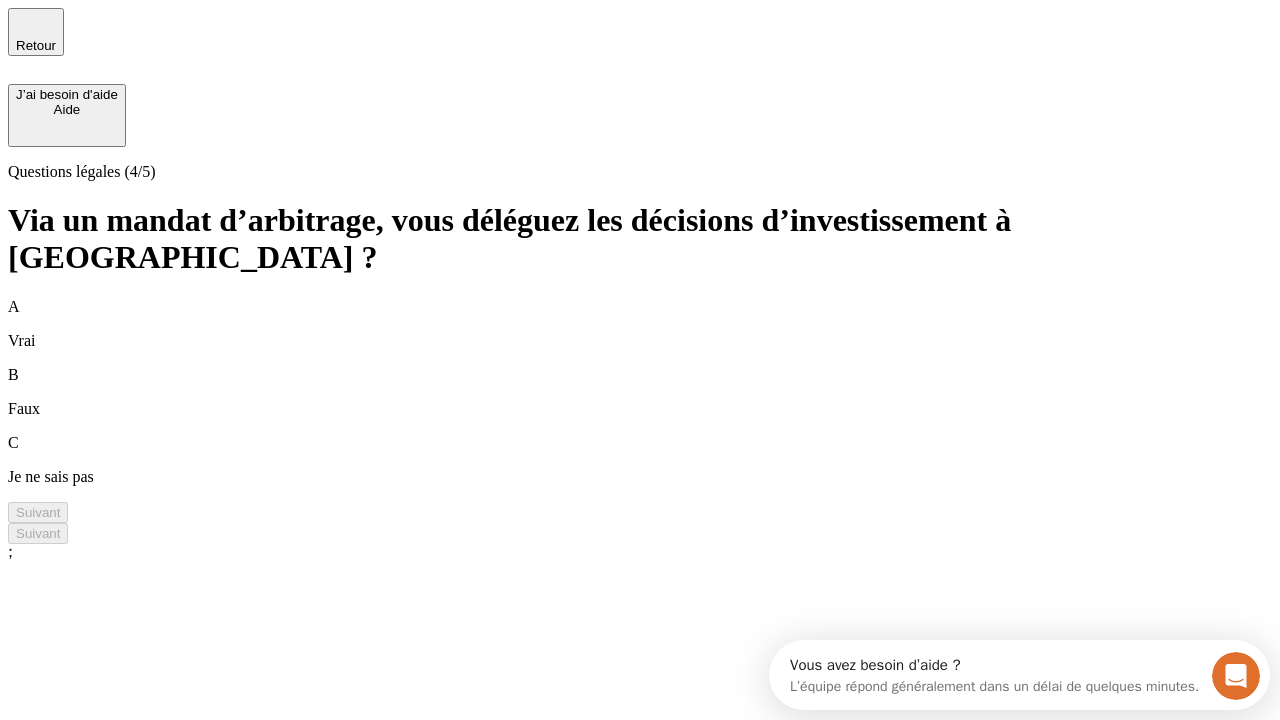 scroll, scrollTop: 0, scrollLeft: 0, axis: both 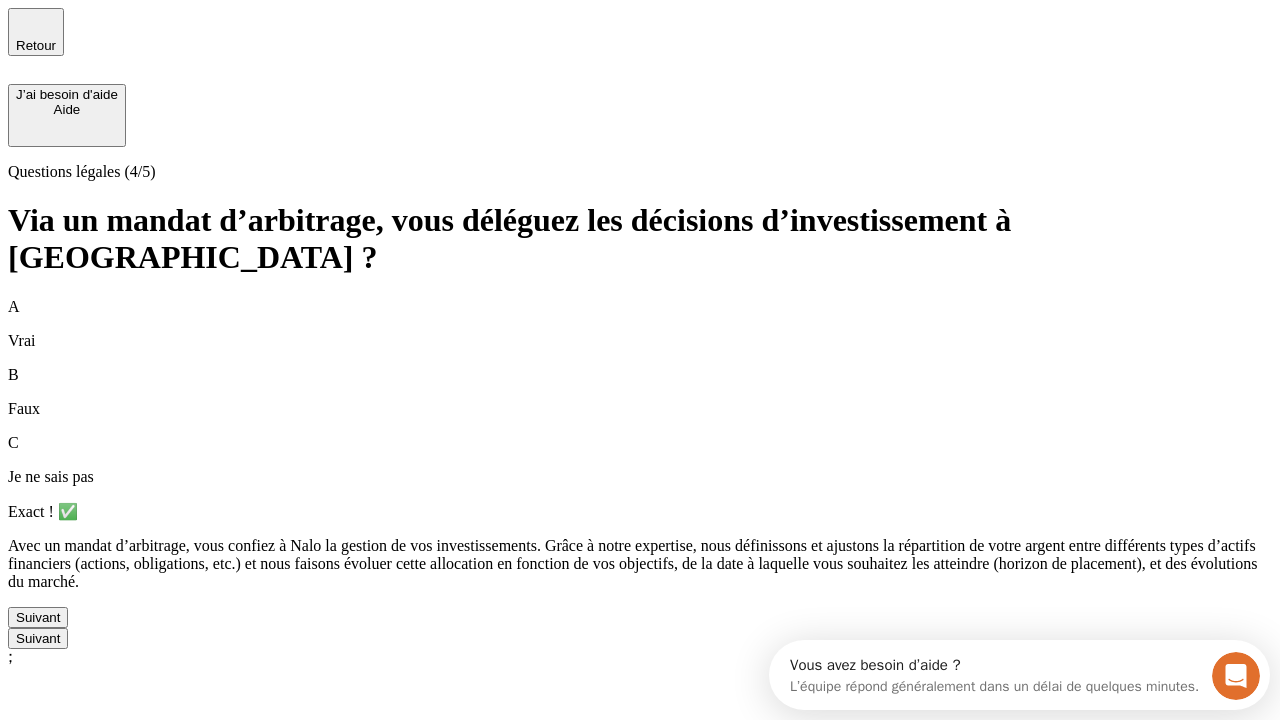 click on "Suivant" at bounding box center [38, 617] 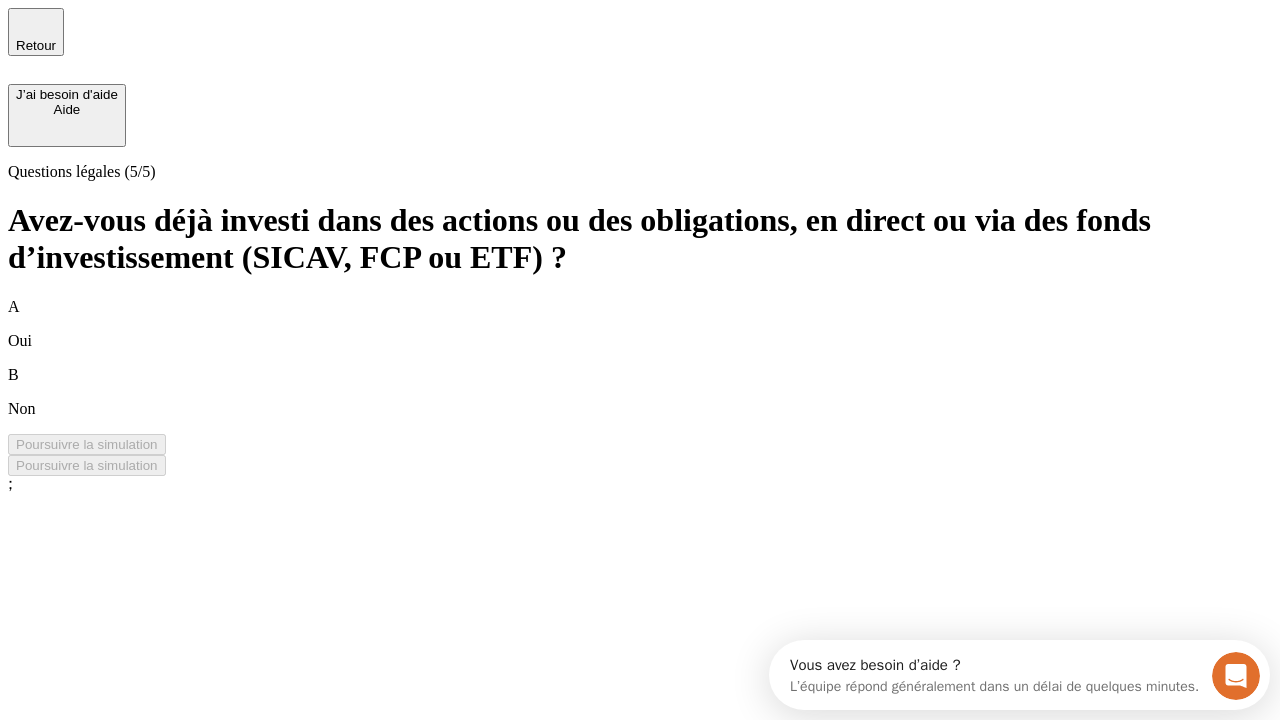 click on "B Non" at bounding box center [640, 392] 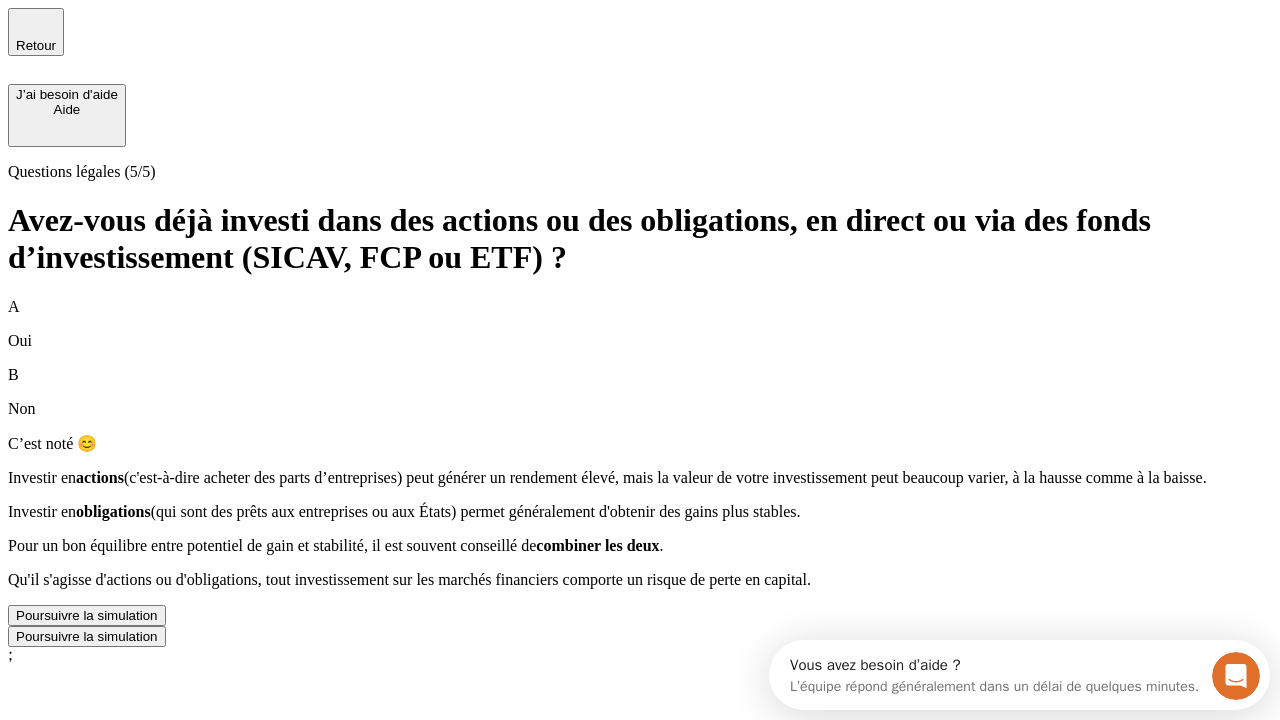 click on "Poursuivre la simulation" at bounding box center [87, 615] 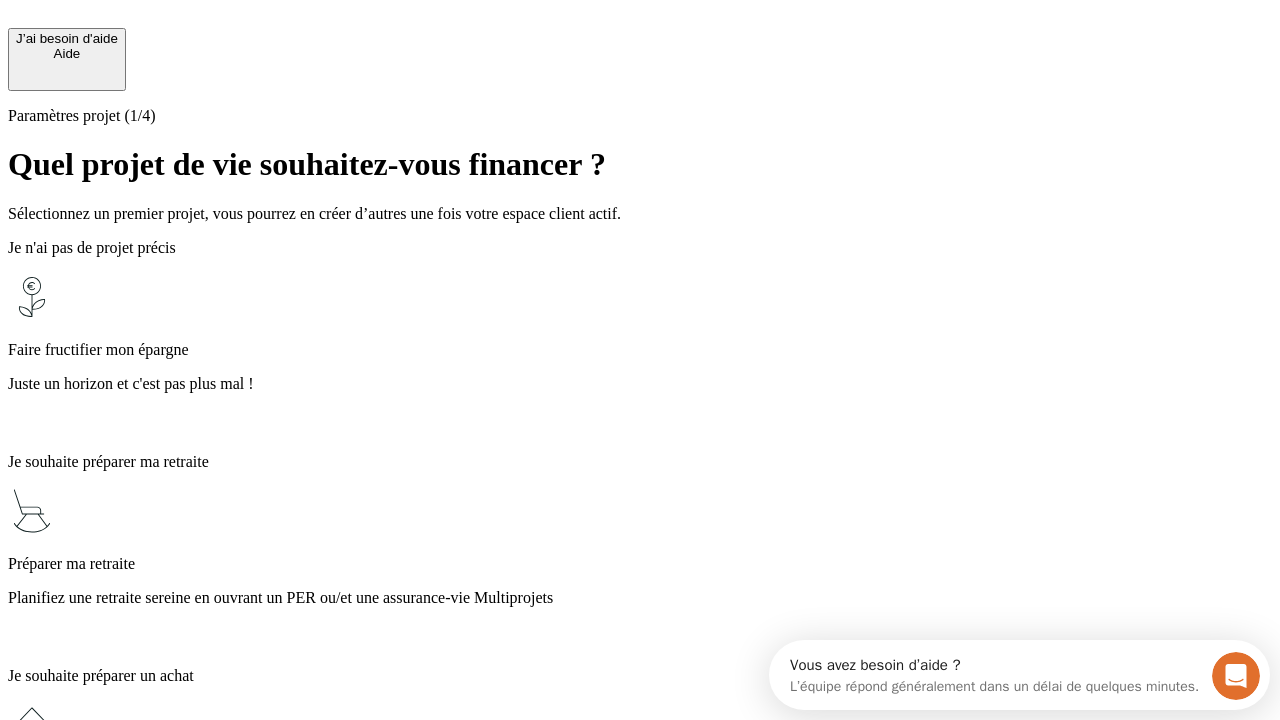 click on "Planifiez une retraite sereine en ouvrant un PER ou/et une assurance-vie Multiprojets" at bounding box center [640, 598] 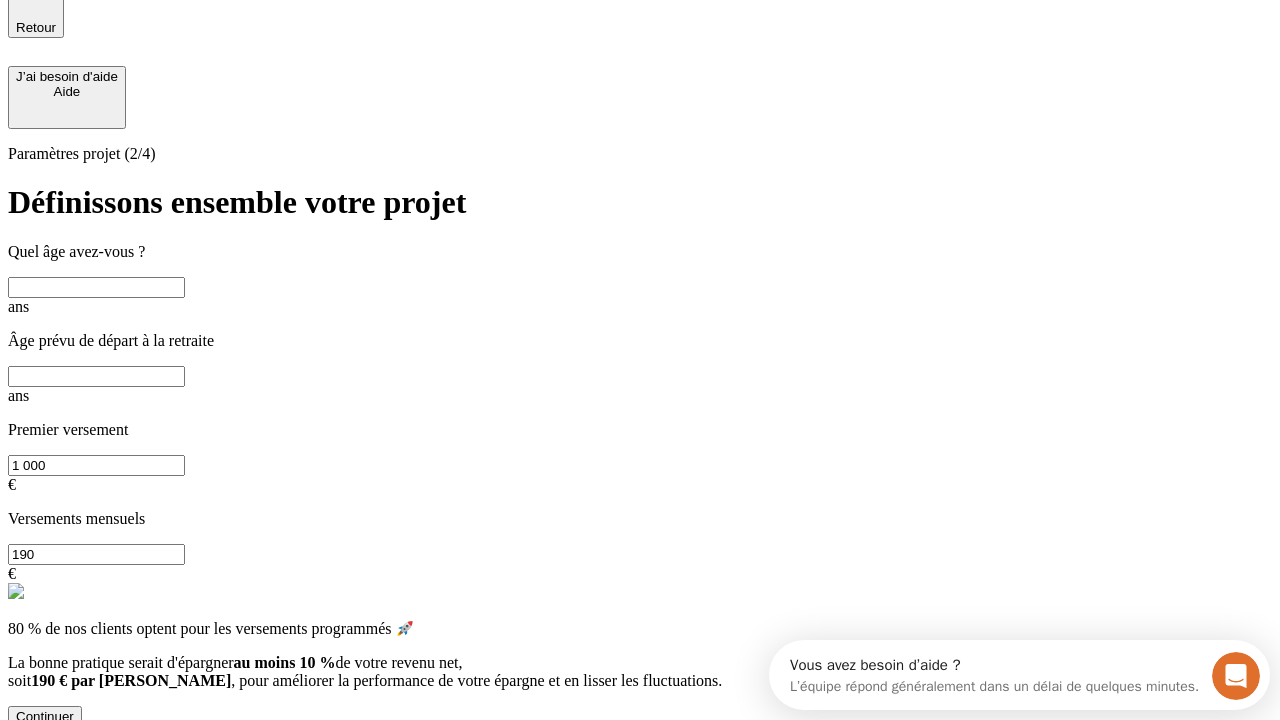 click at bounding box center [96, 287] 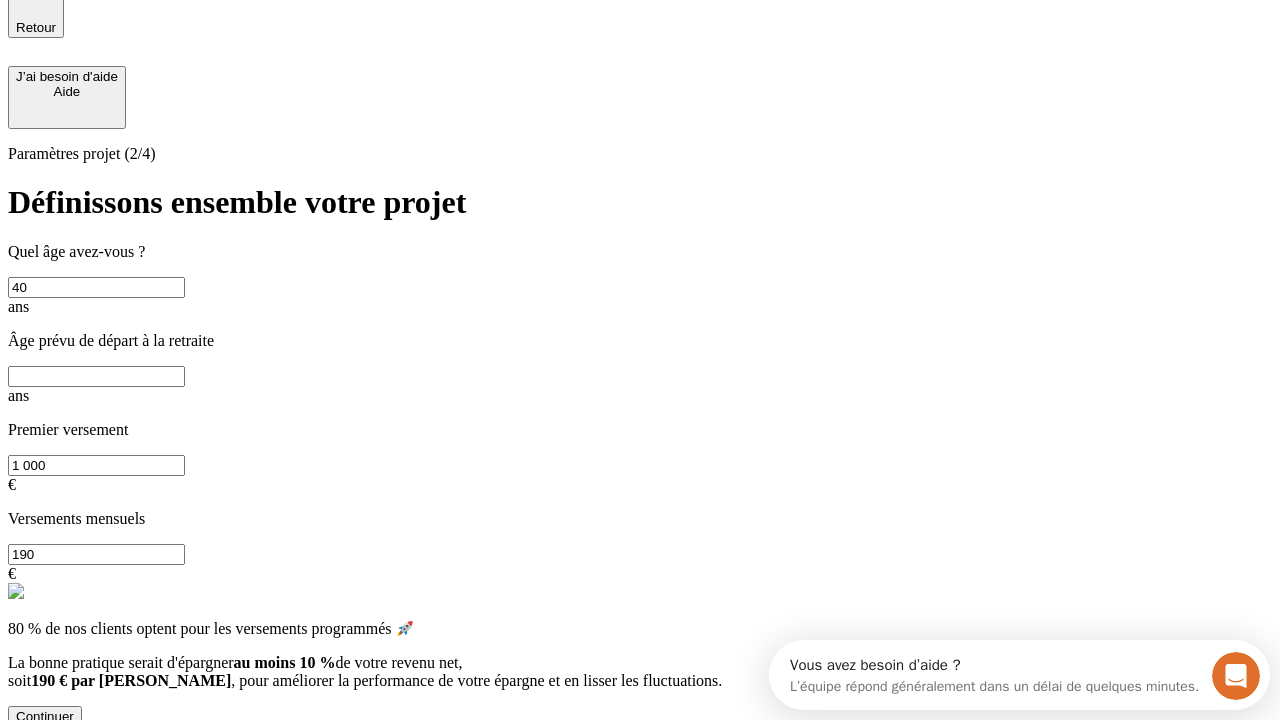 type on "40" 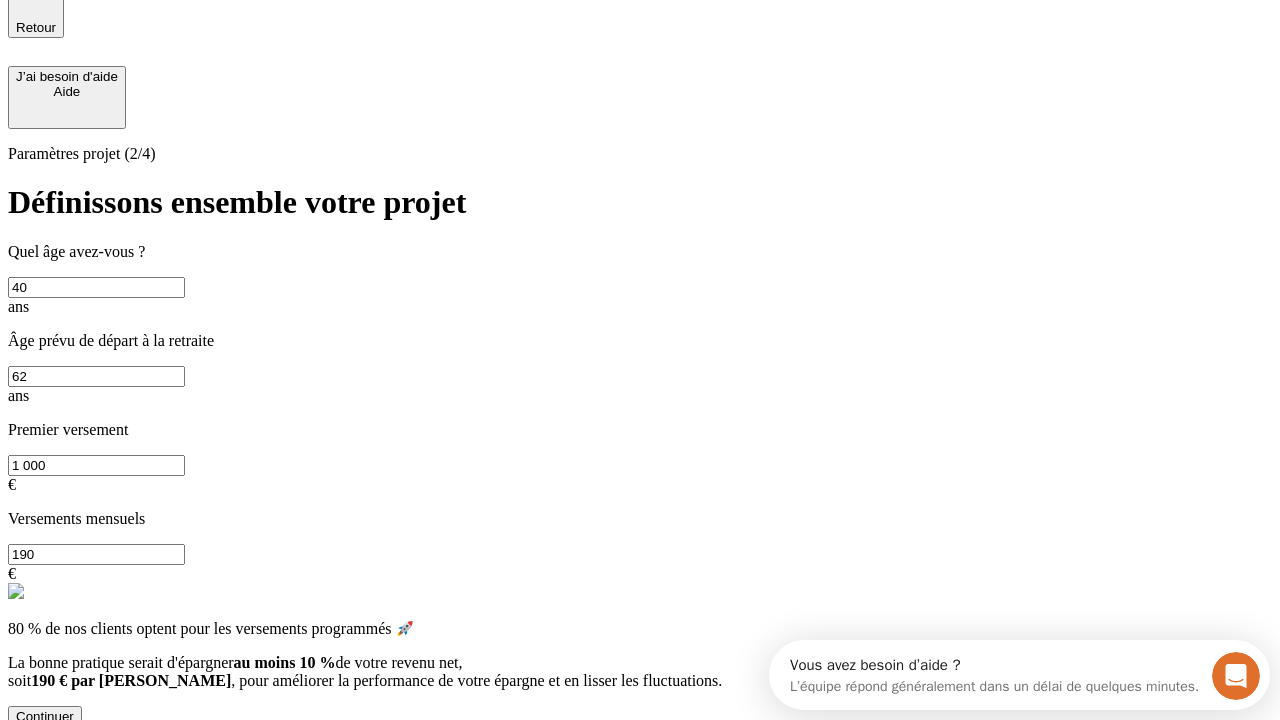 type on "62" 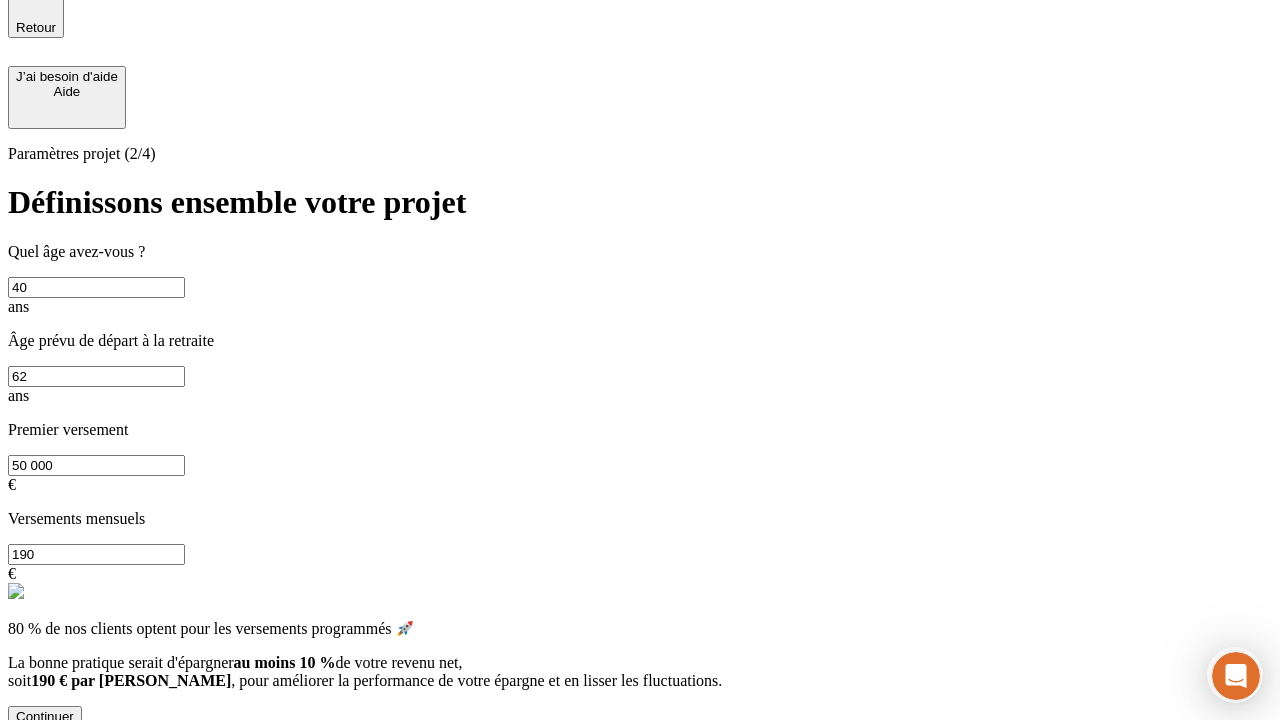 type on "50 000" 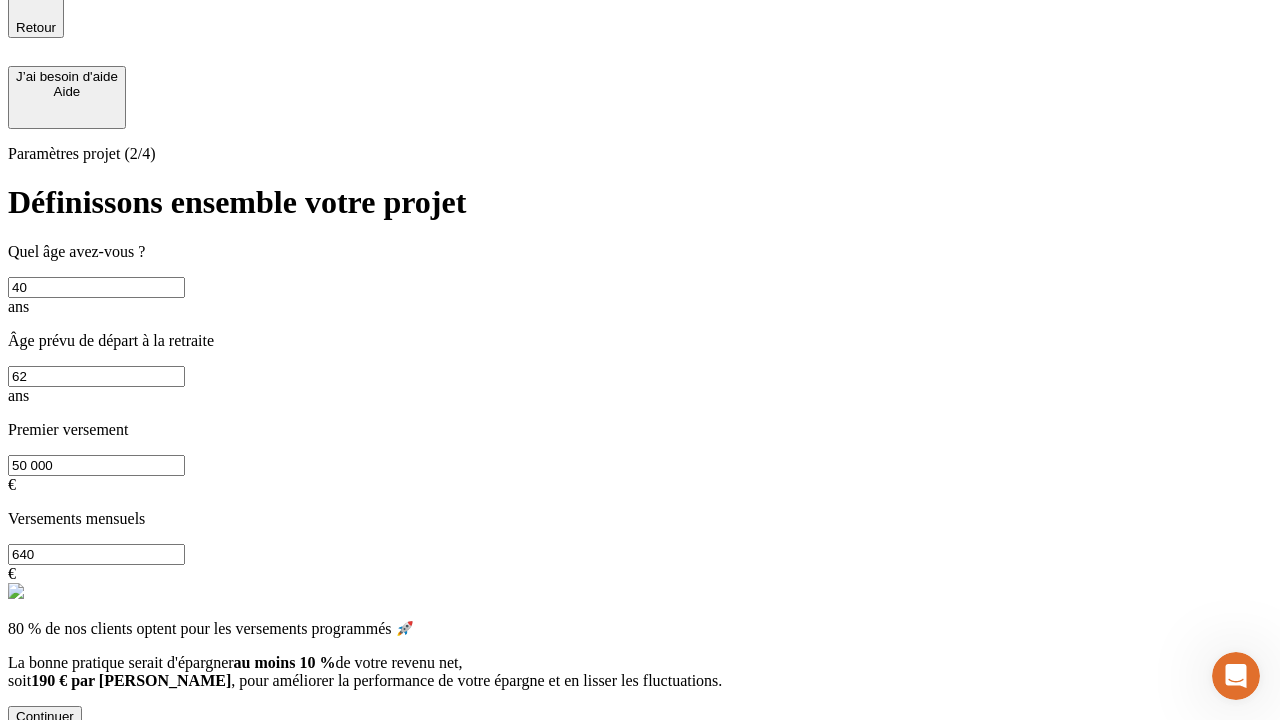 scroll, scrollTop: 0, scrollLeft: 0, axis: both 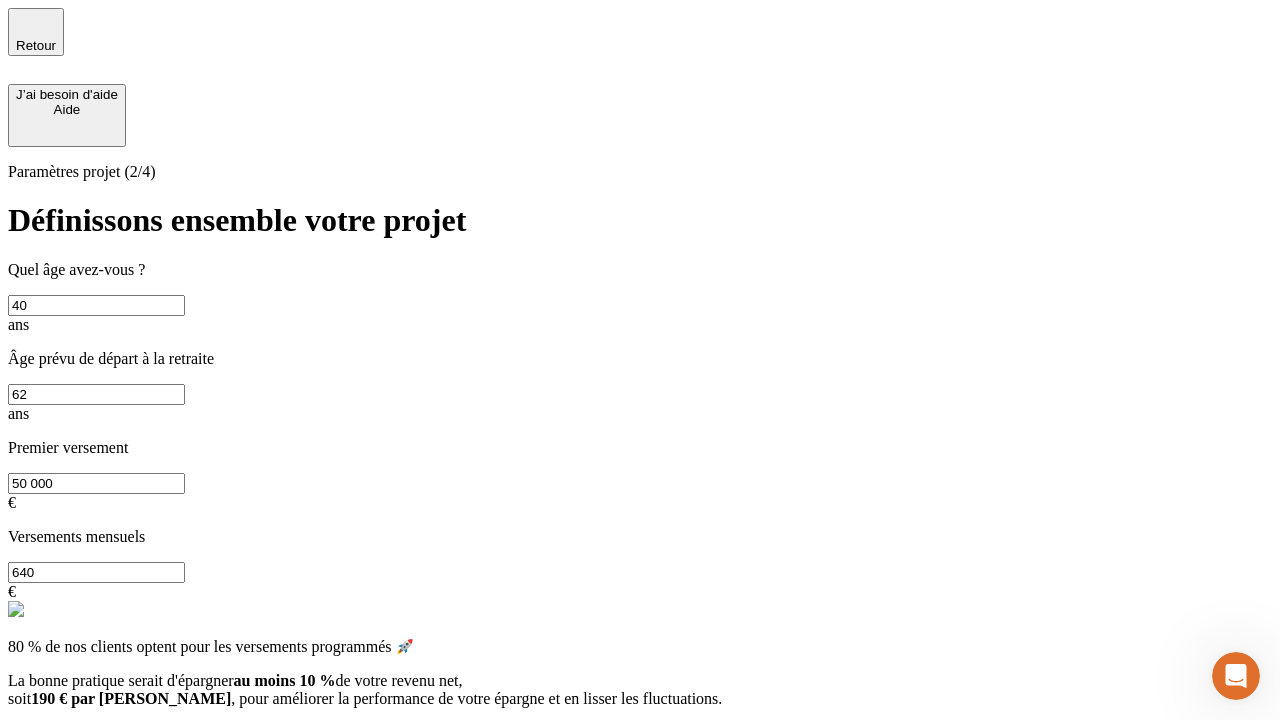 type on "640" 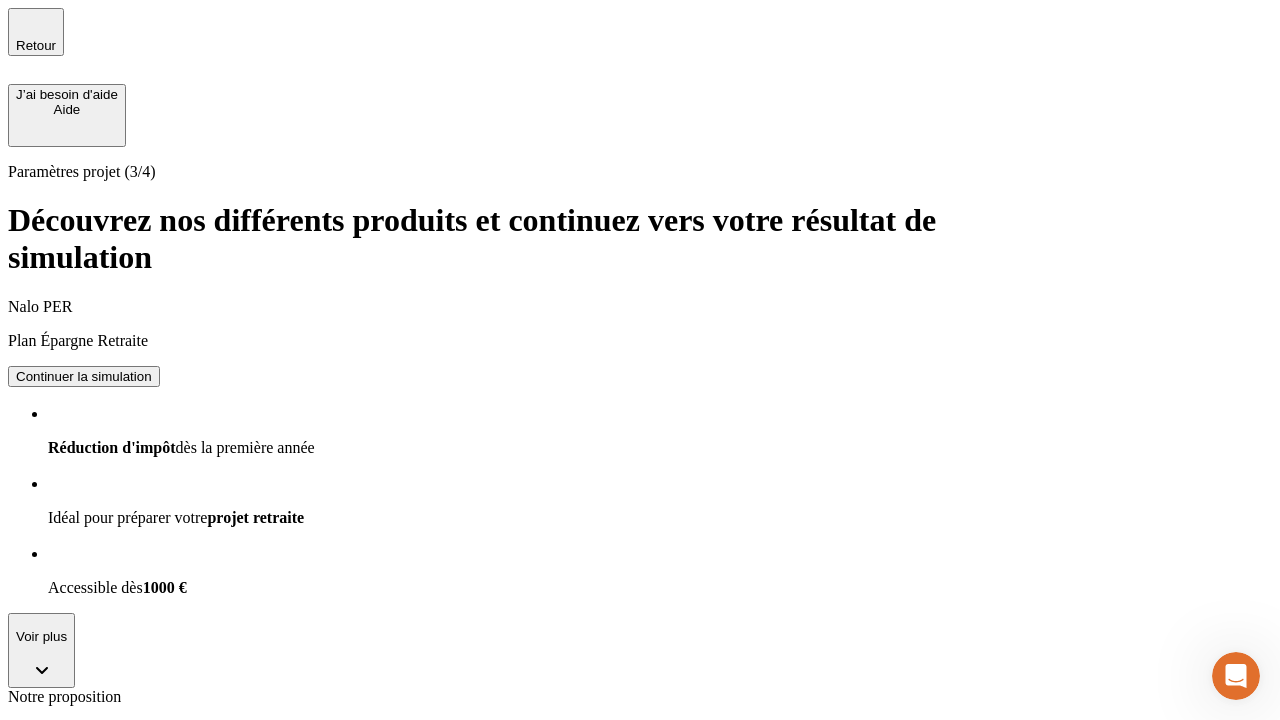 click on "Continuer la simulation" at bounding box center [84, 376] 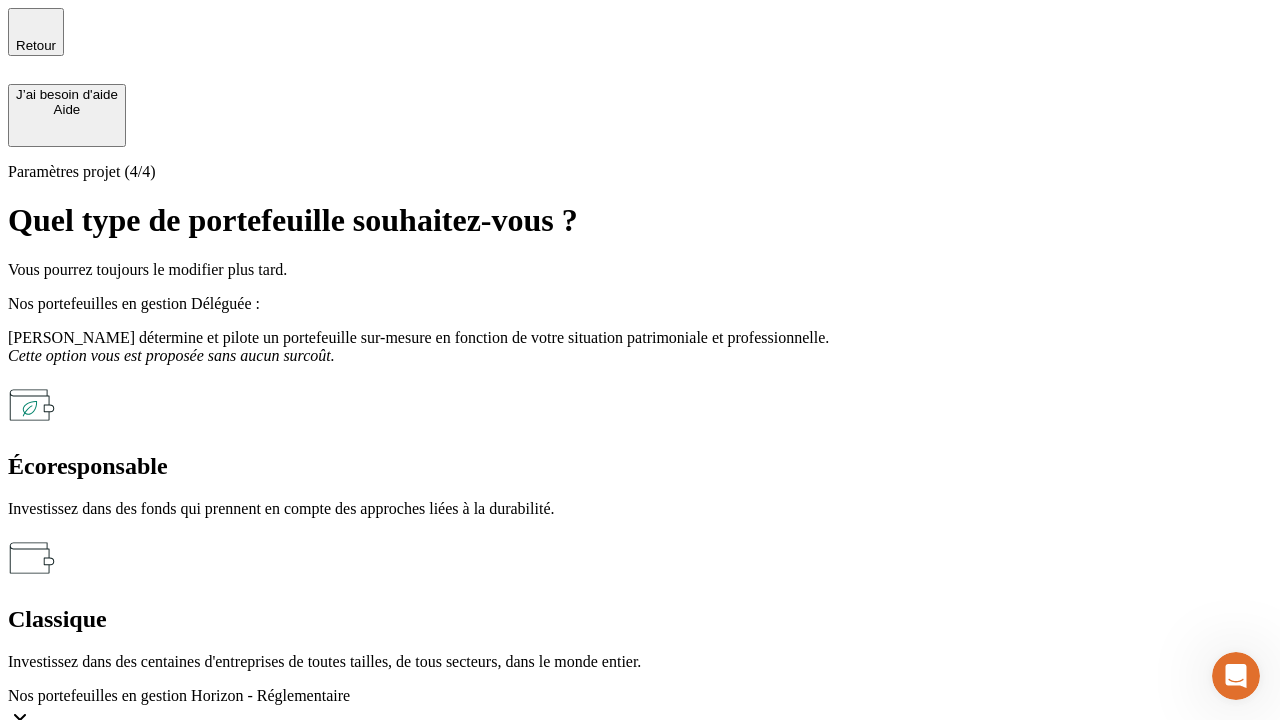 click on "Classique" at bounding box center [640, 619] 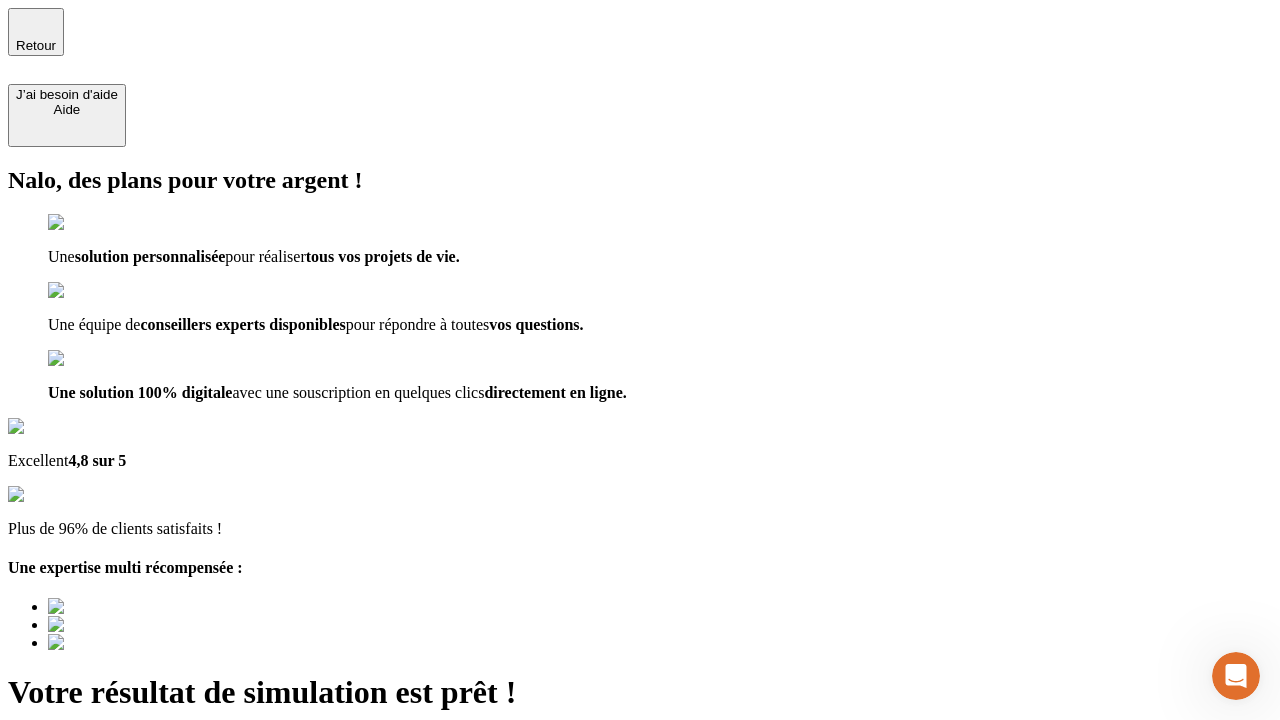 click on "Découvrir ma simulation" at bounding box center (87, 797) 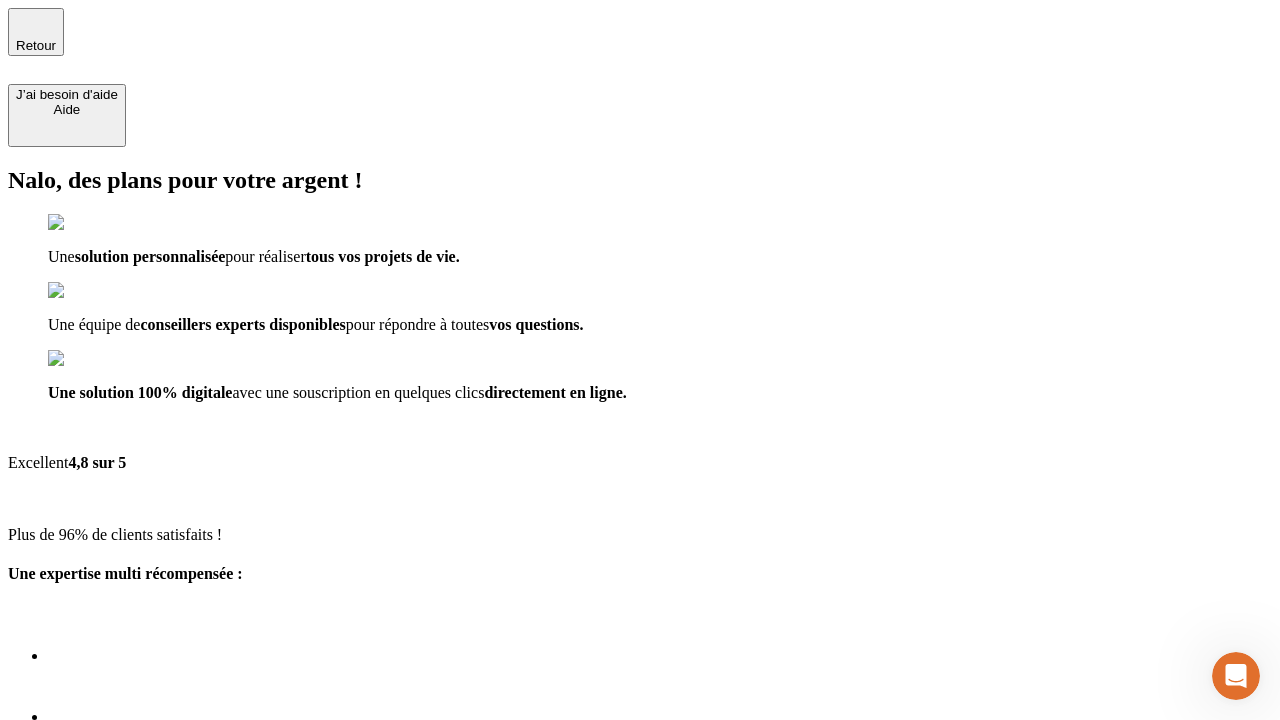 type on "[EMAIL_ADDRESS][DOMAIN_NAME]" 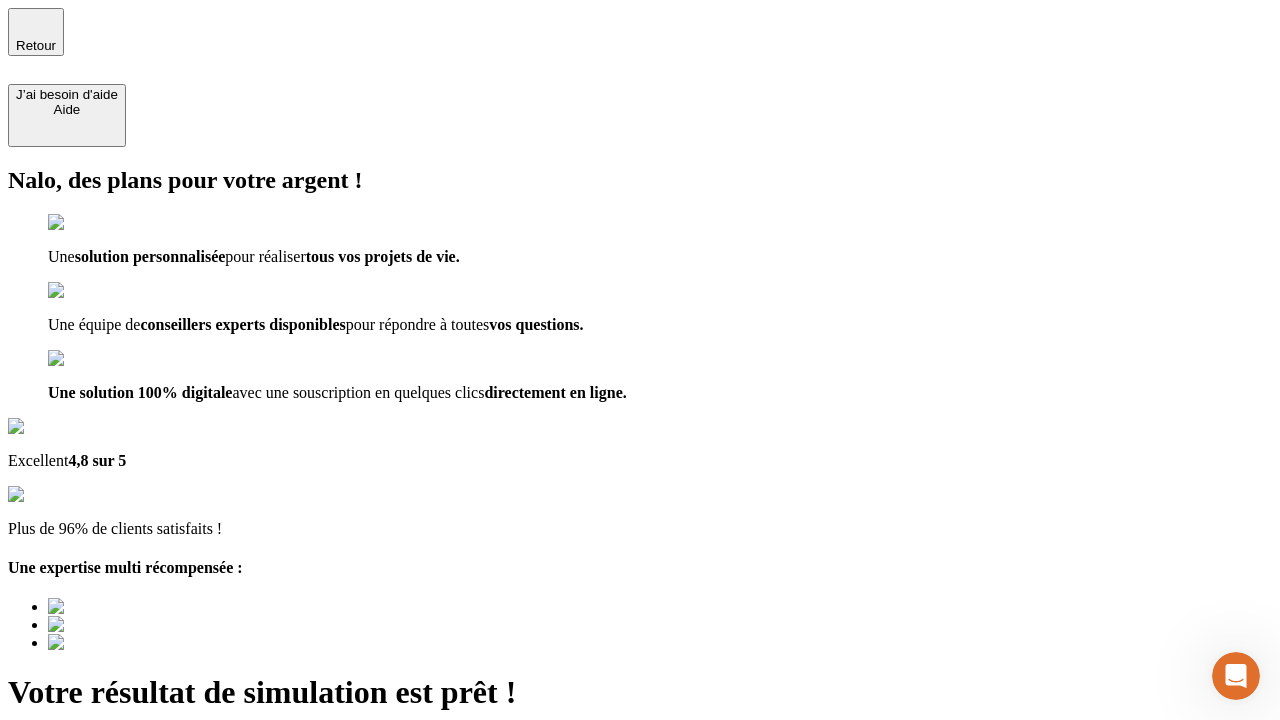 click on "Découvrir ma simulation" at bounding box center [87, 847] 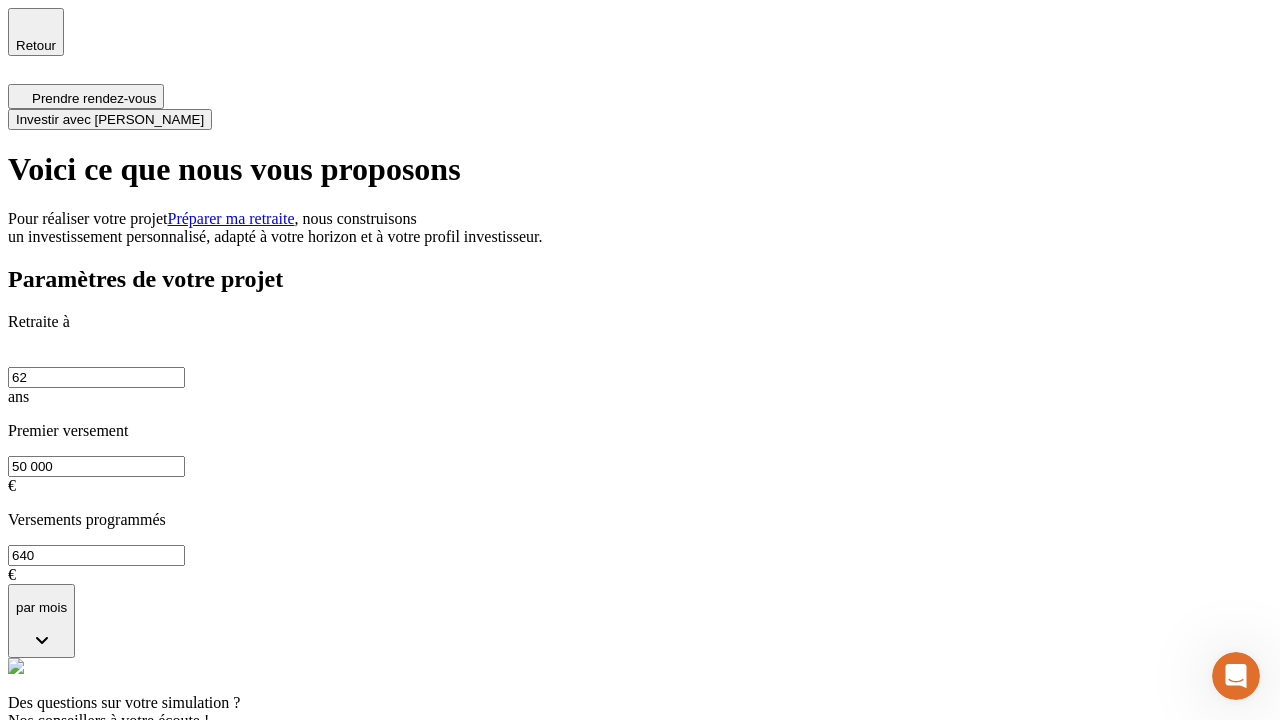 click on "Investir avec [PERSON_NAME]" at bounding box center [110, 119] 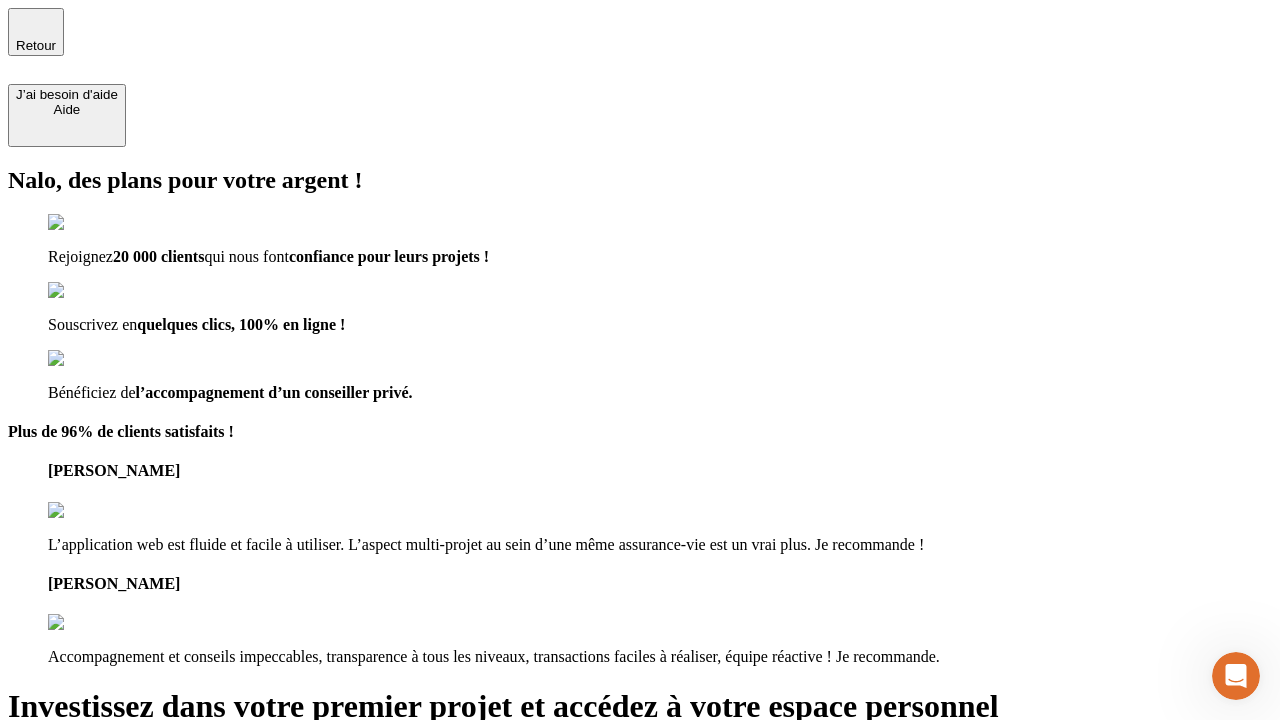type on "[EMAIL_ADDRESS][DOMAIN_NAME]" 